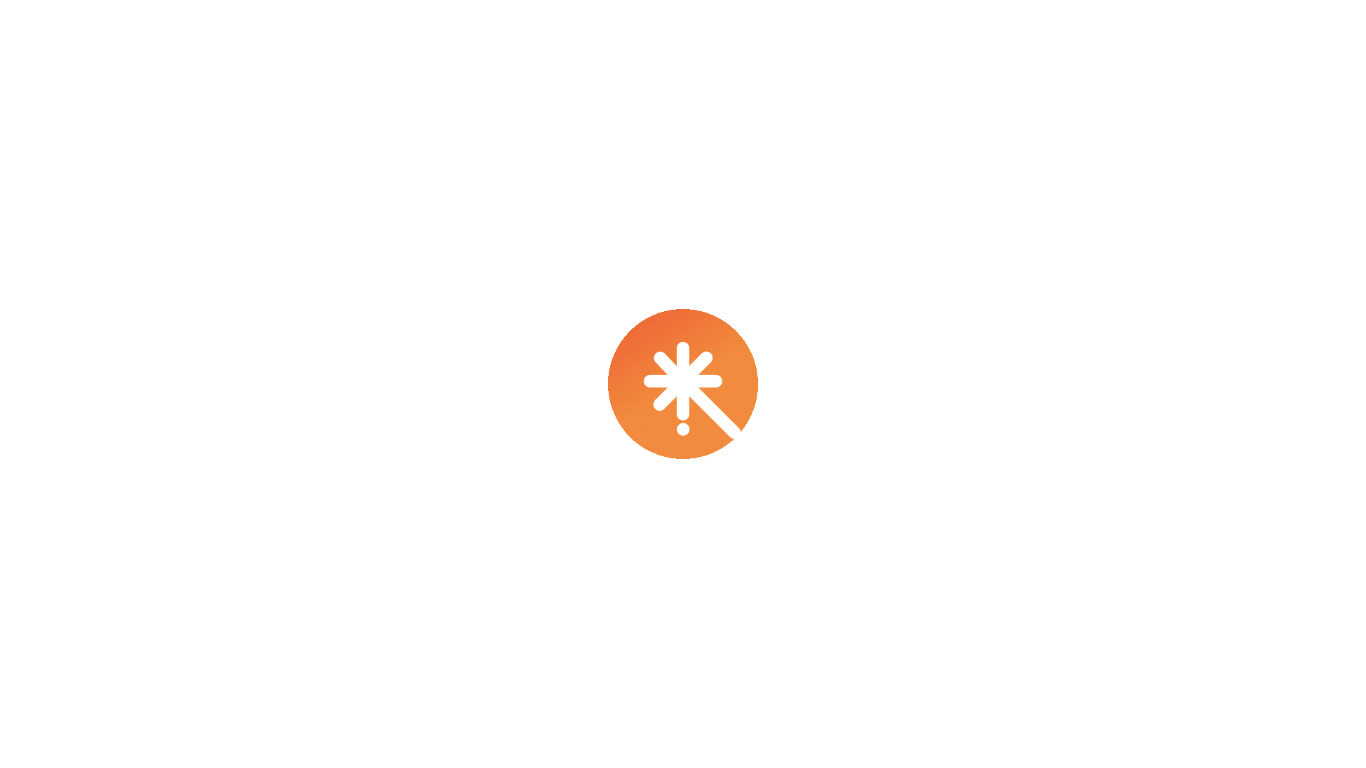 scroll, scrollTop: 0, scrollLeft: 0, axis: both 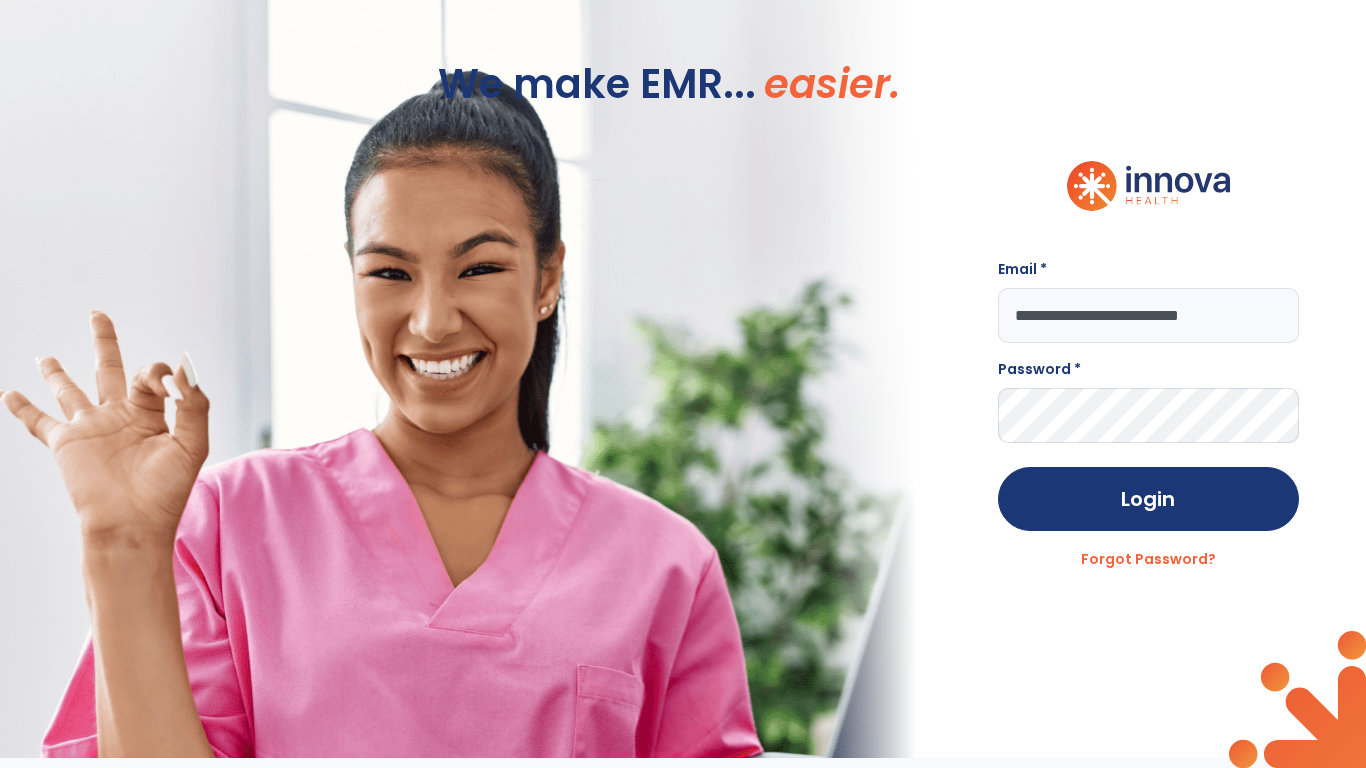 type on "**********" 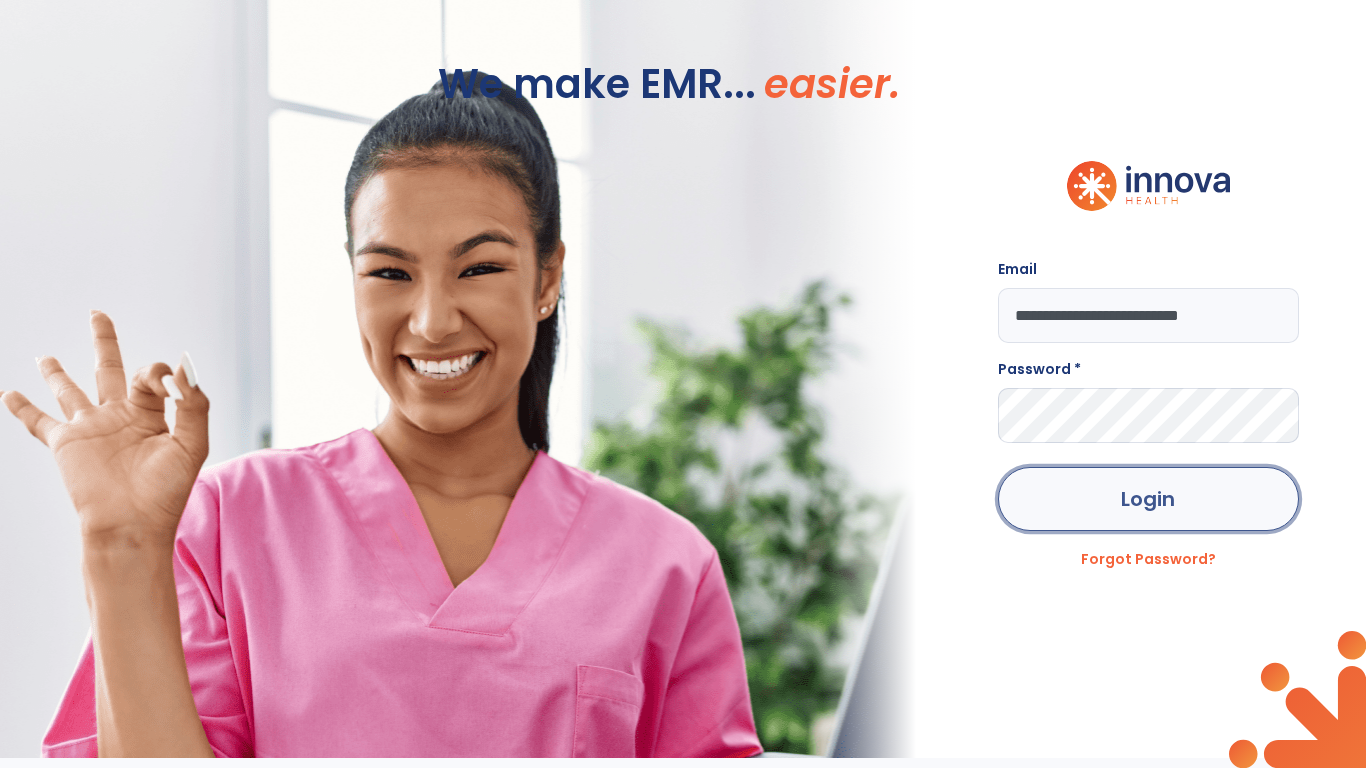 click on "Login" 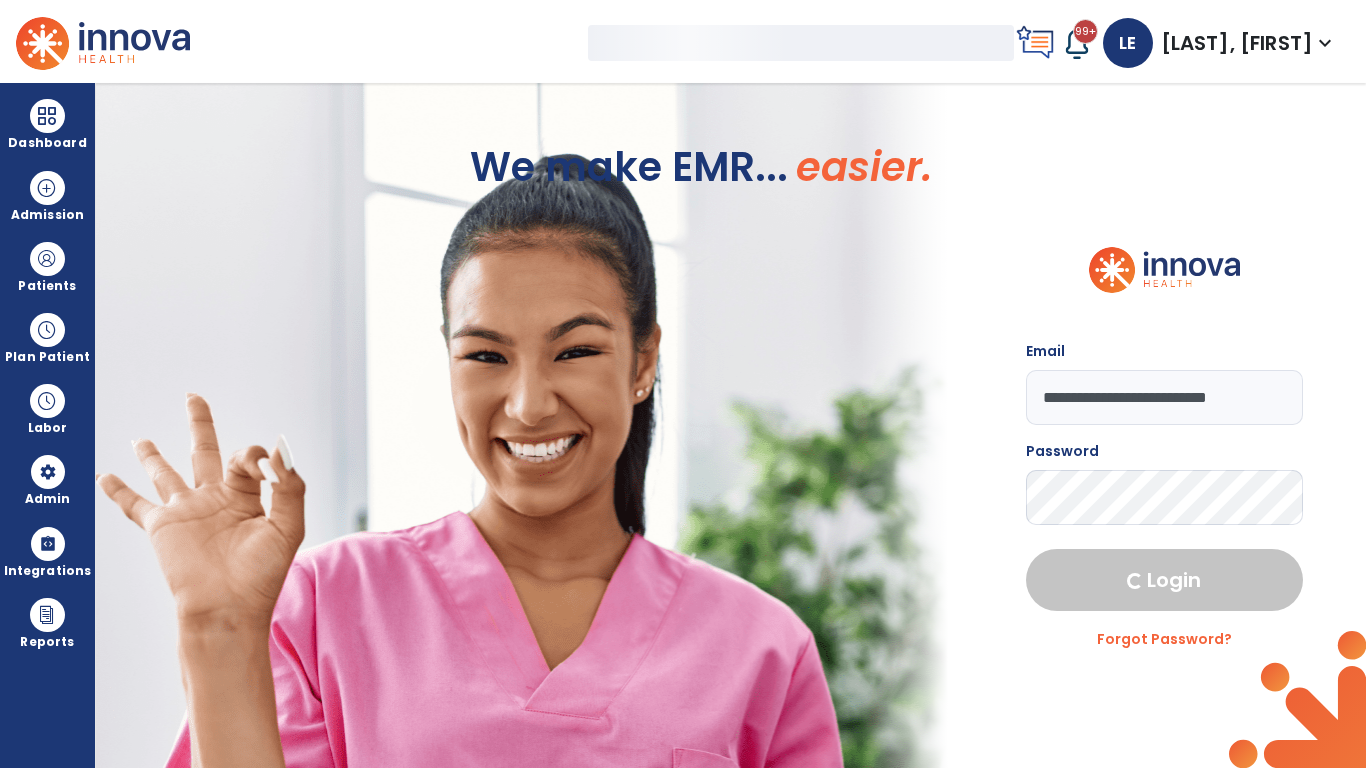 select on "***" 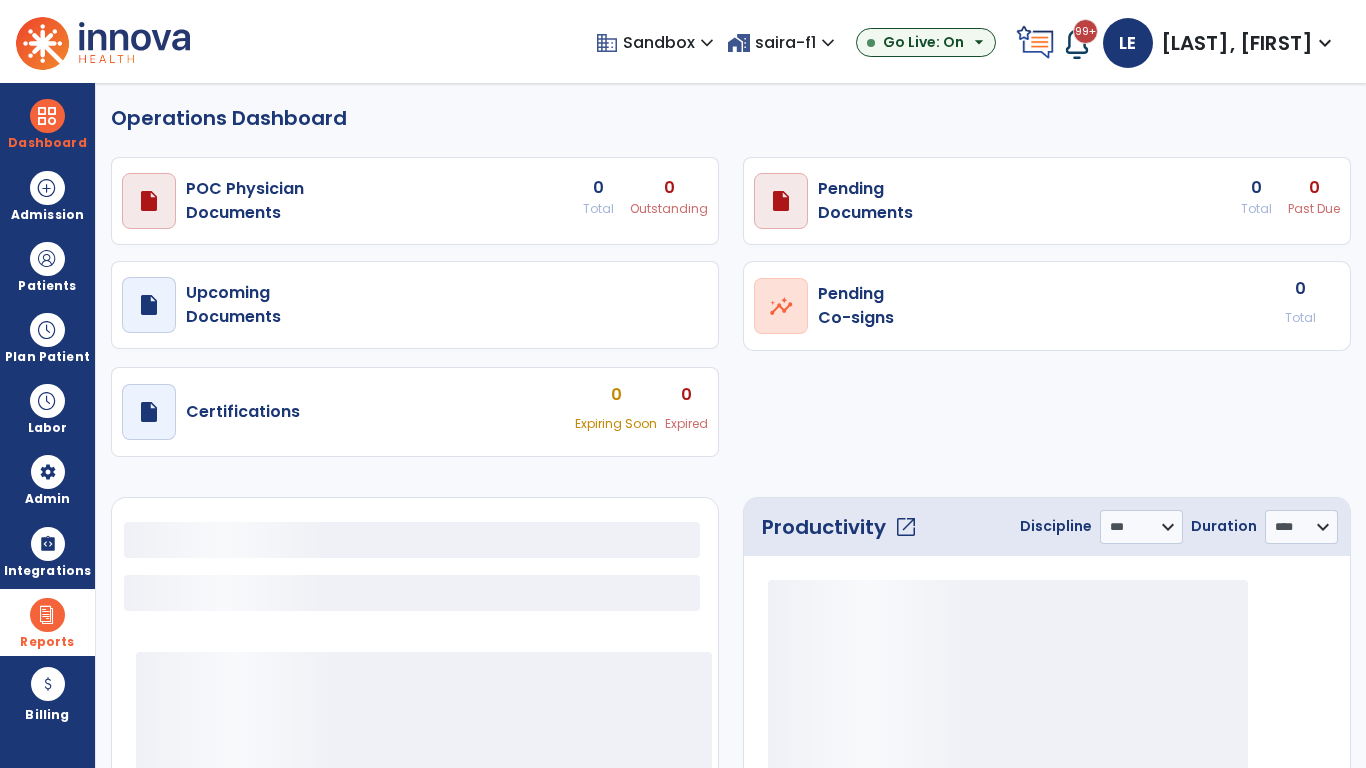 click at bounding box center (47, 615) 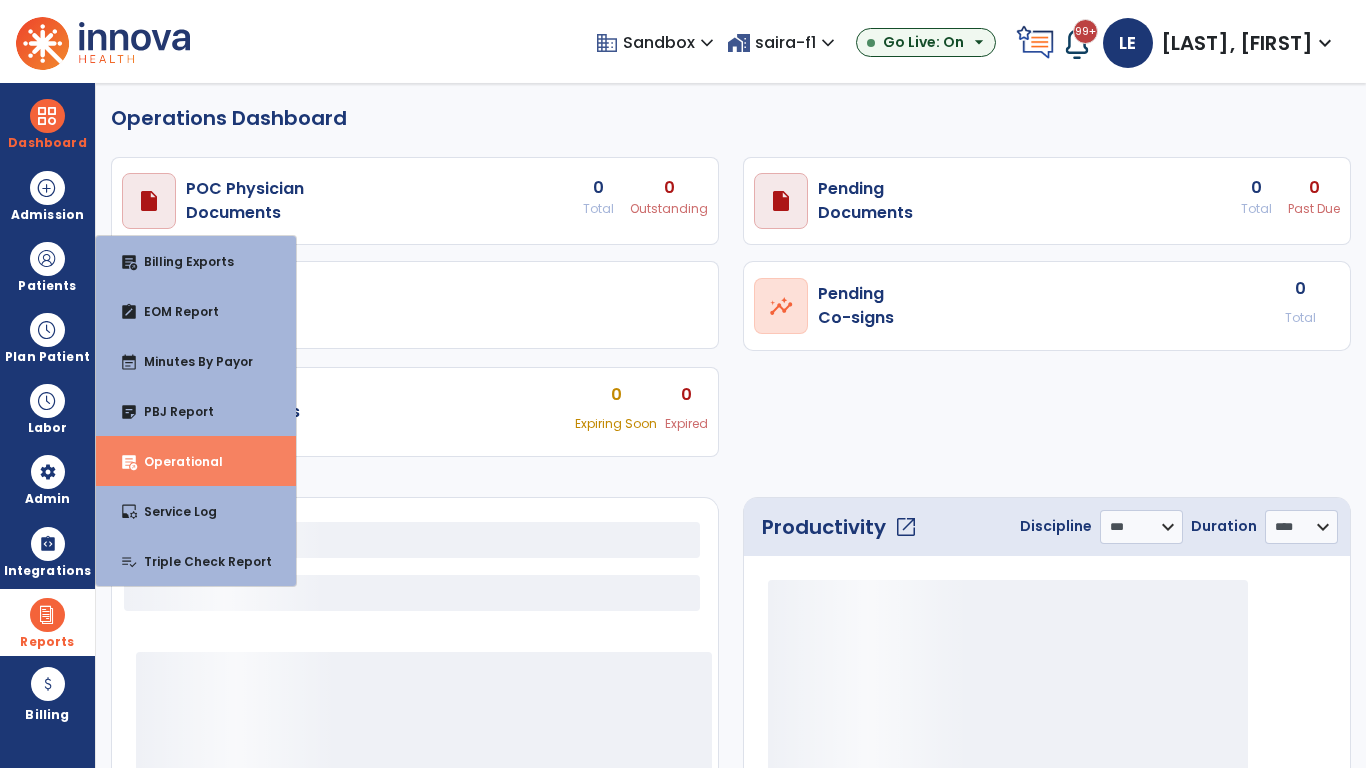 click on "Operational" at bounding box center (175, 461) 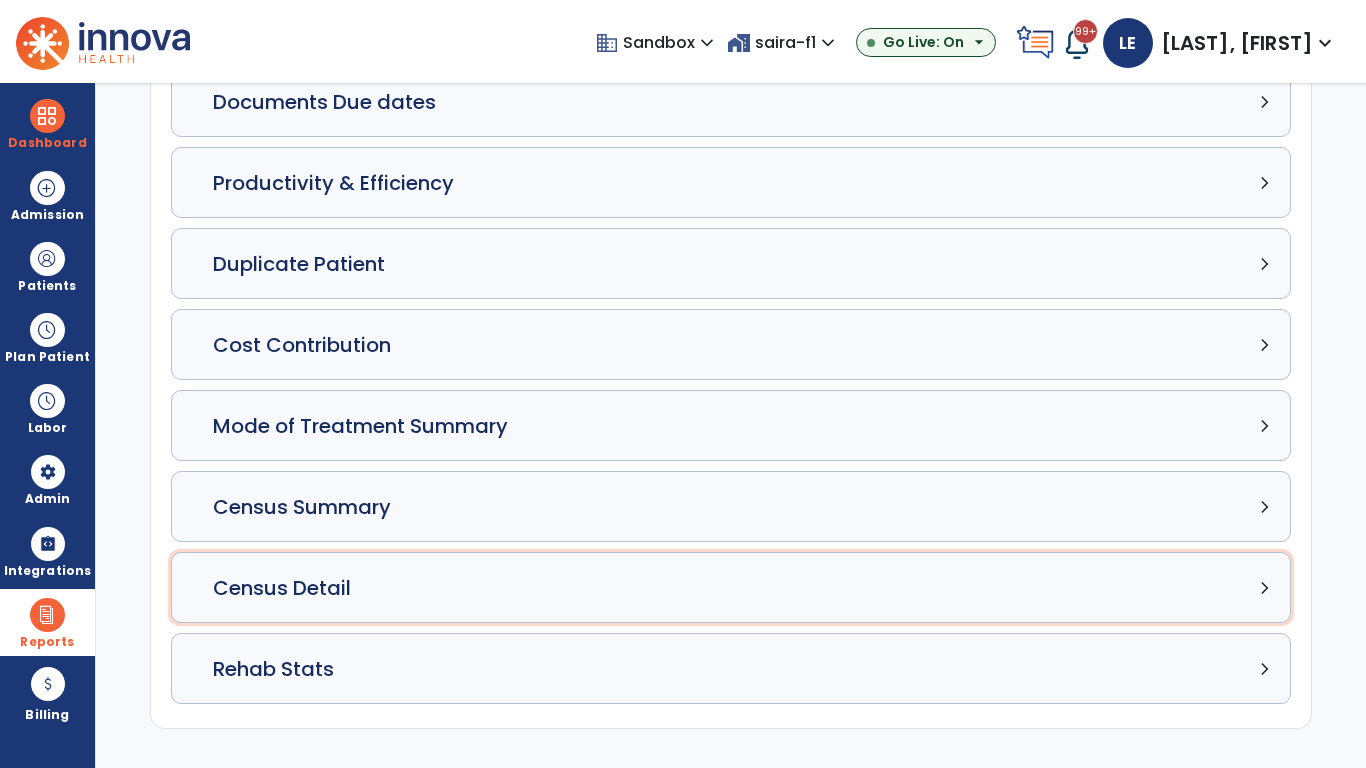 click on "Census Detail chevron_right" 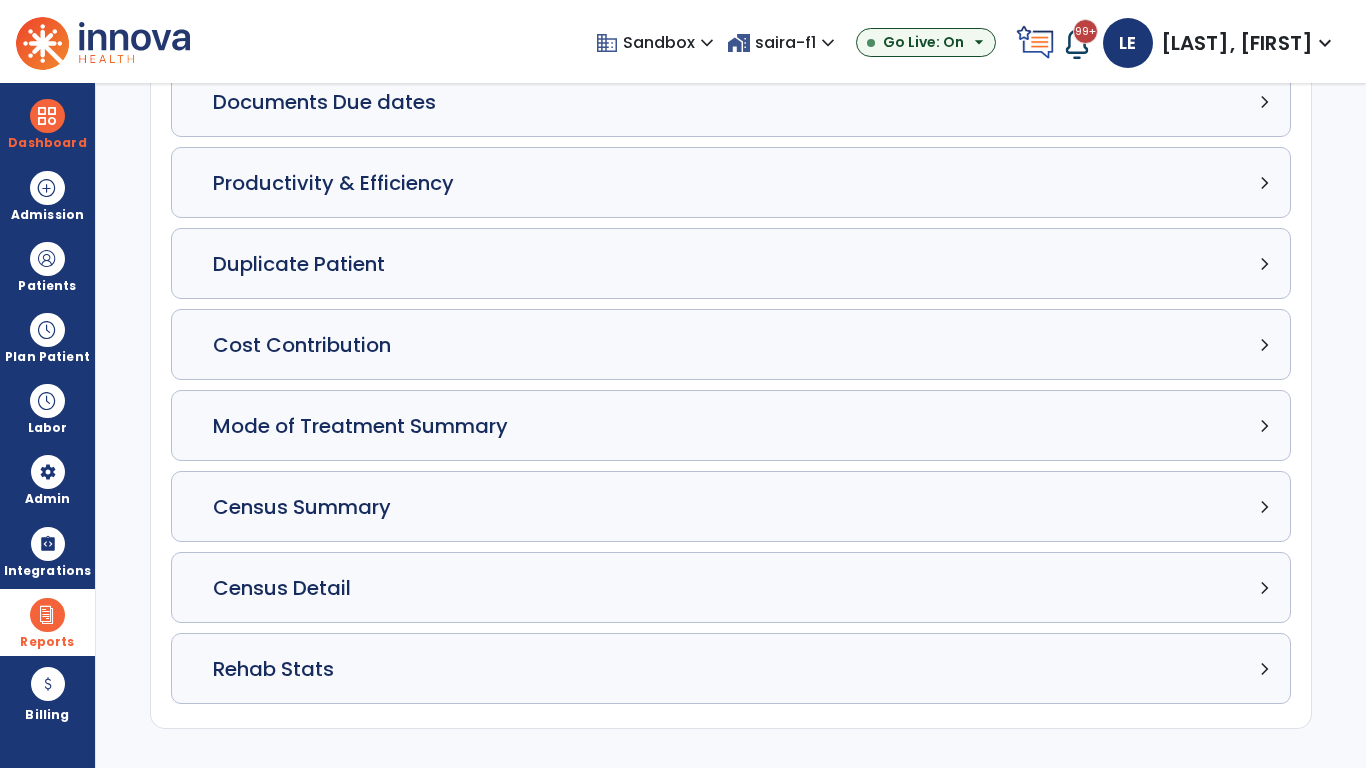 select on "*****" 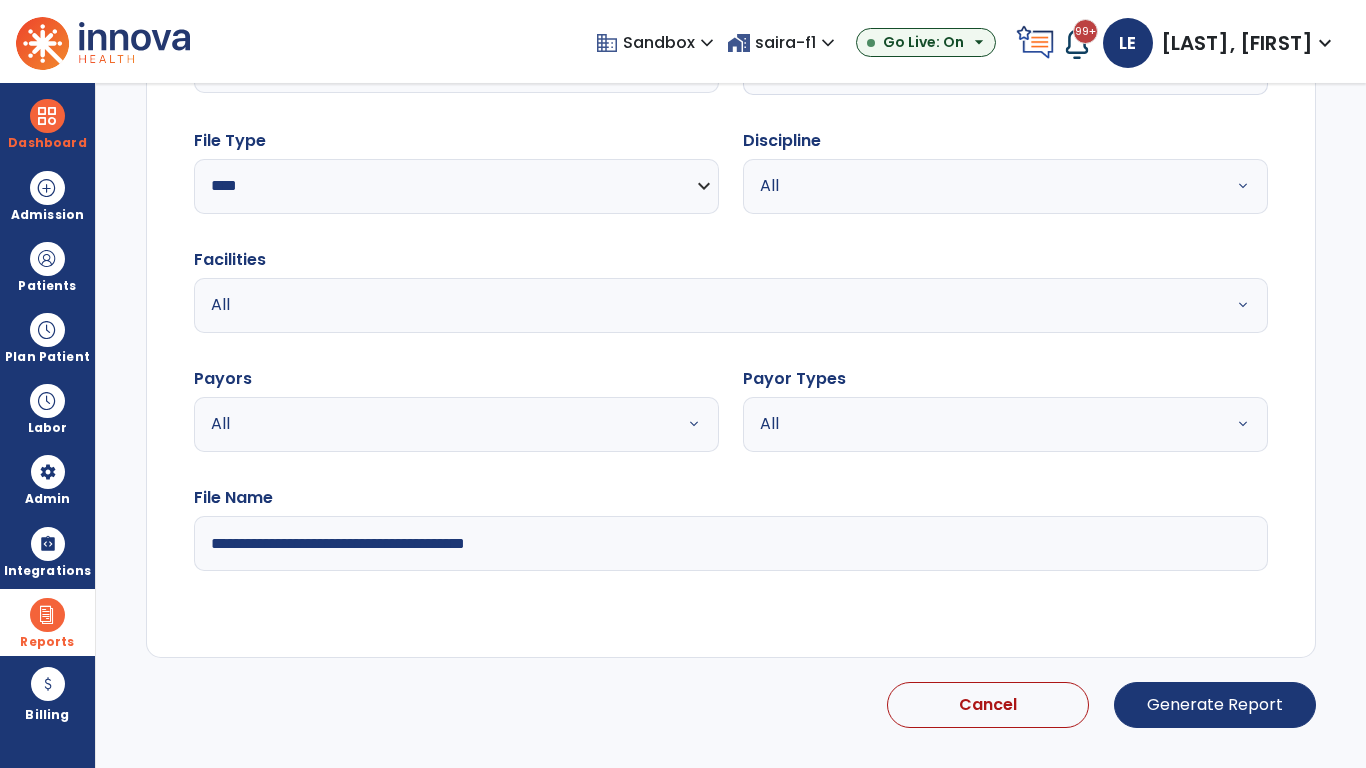 select on "*****" 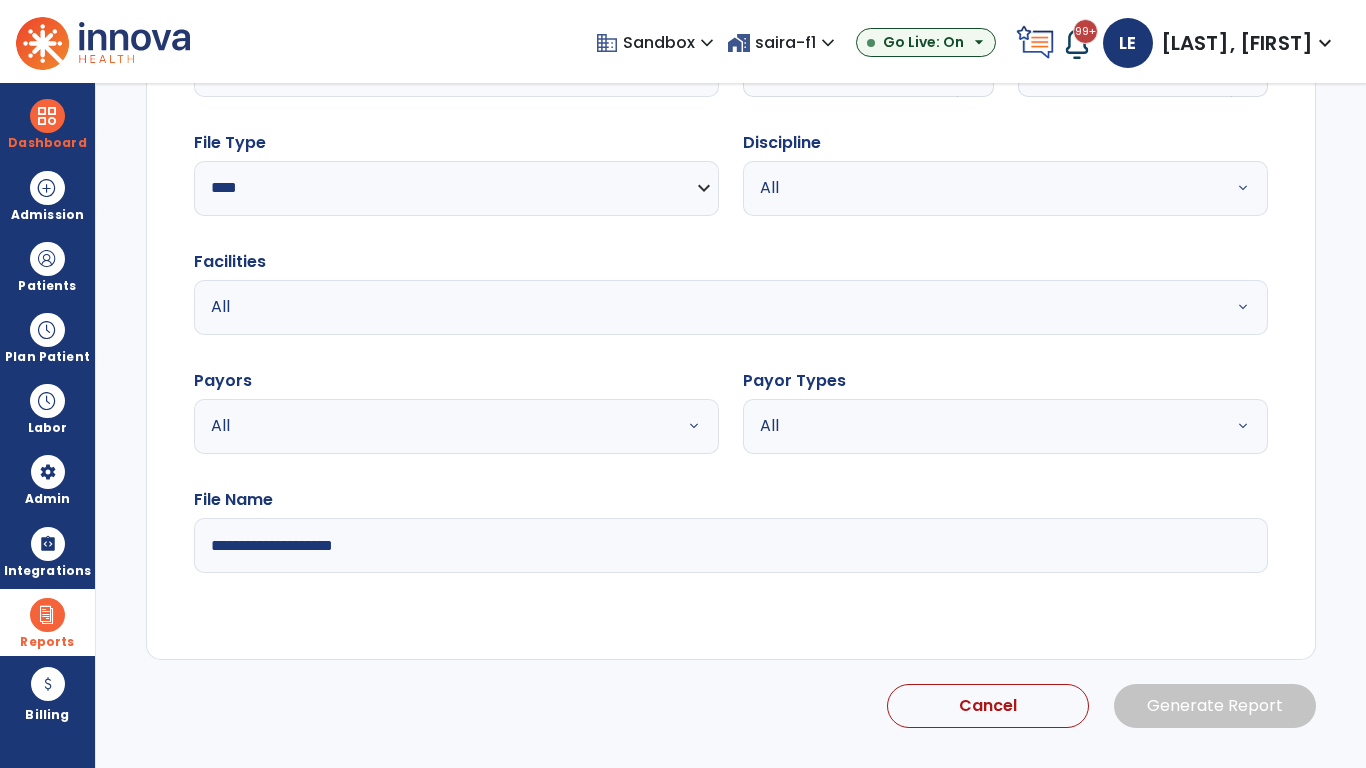 click 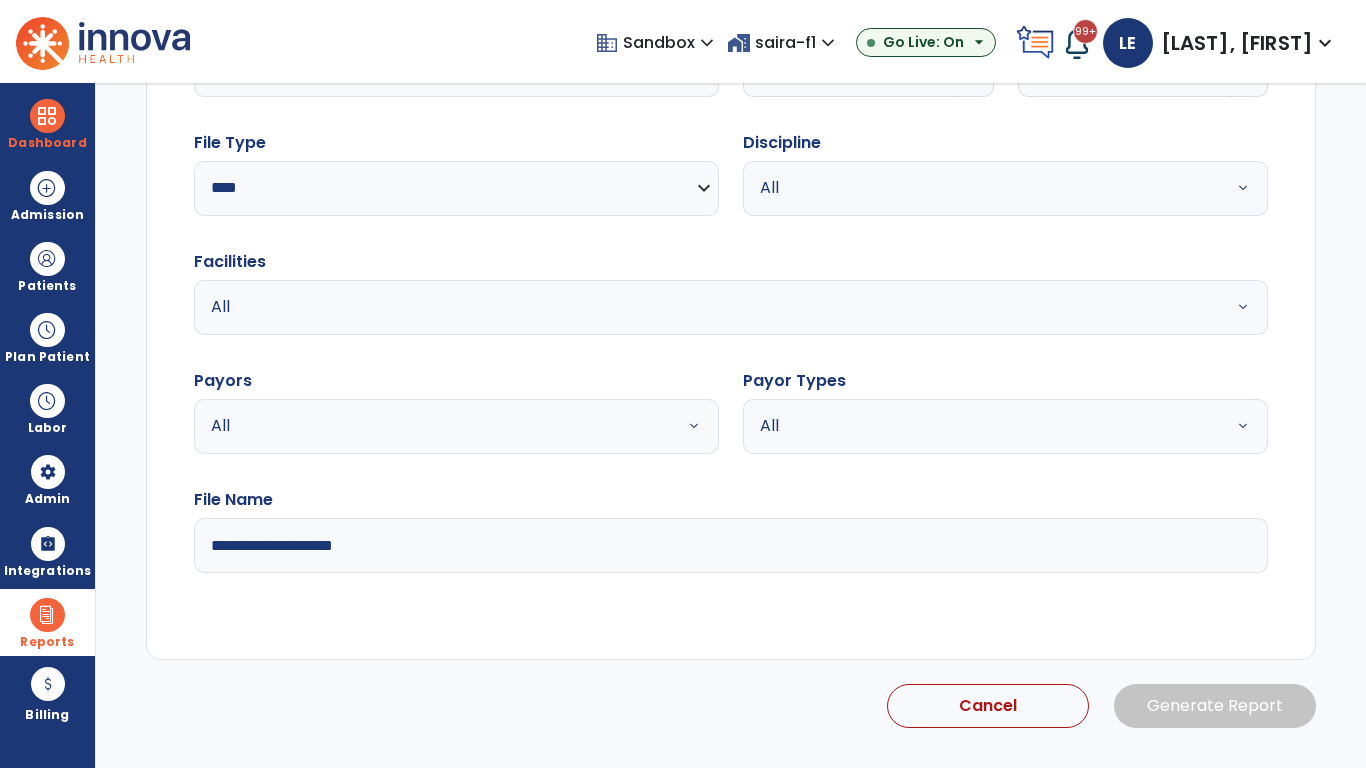 select on "*" 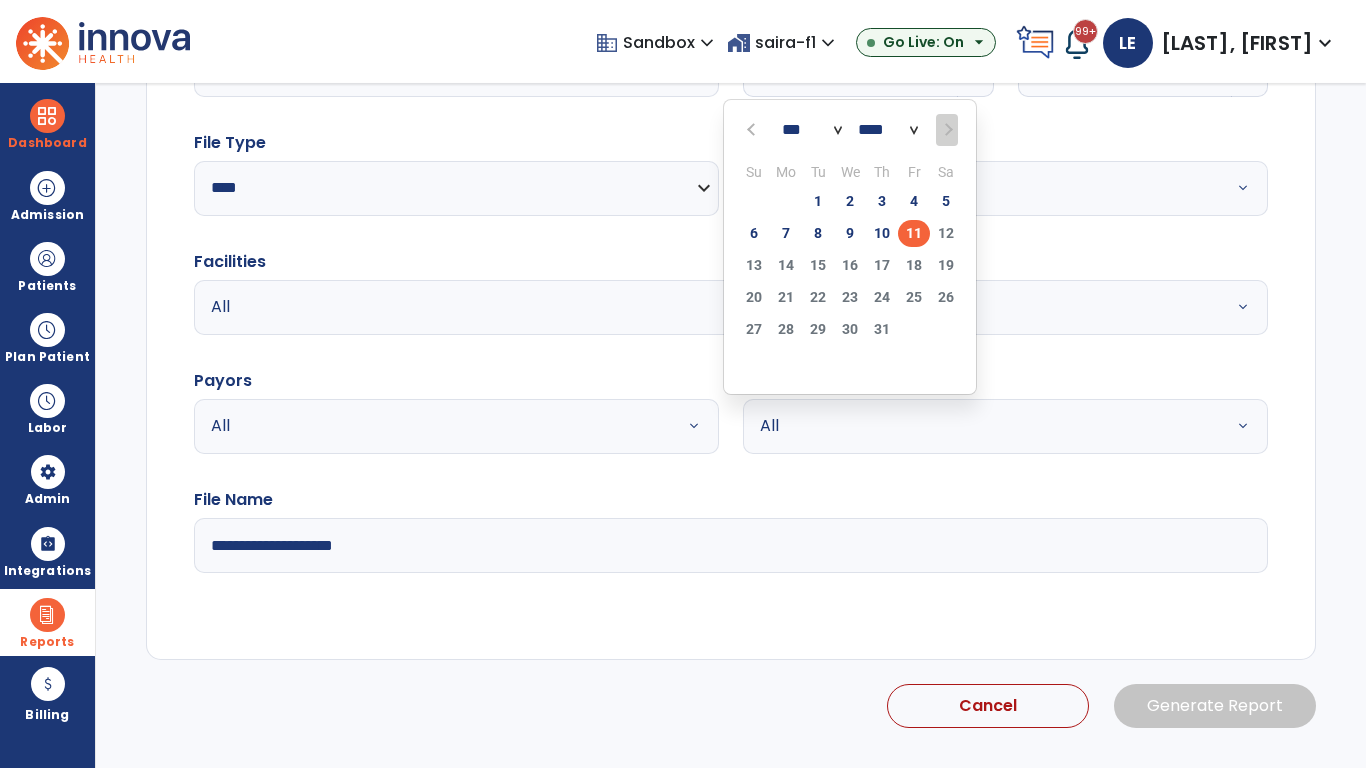 scroll, scrollTop: 192, scrollLeft: 0, axis: vertical 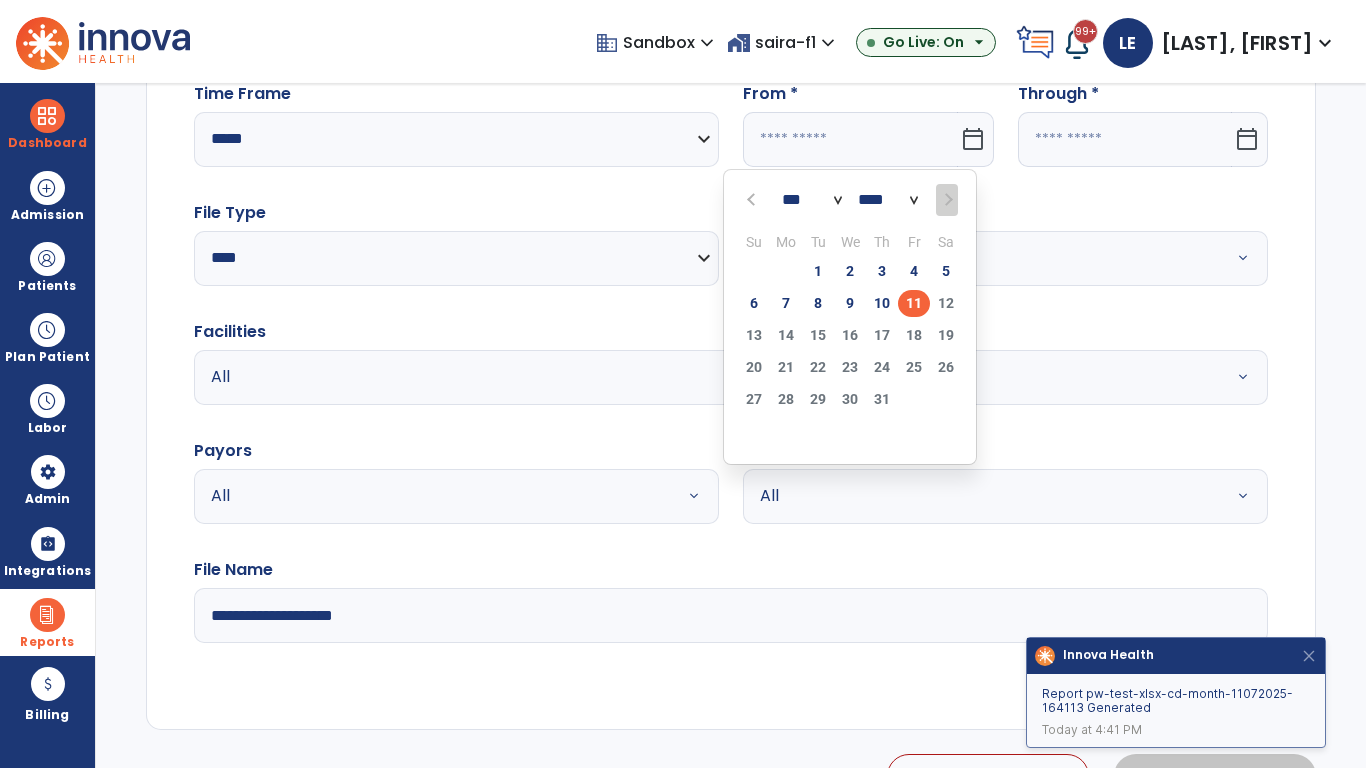select on "****" 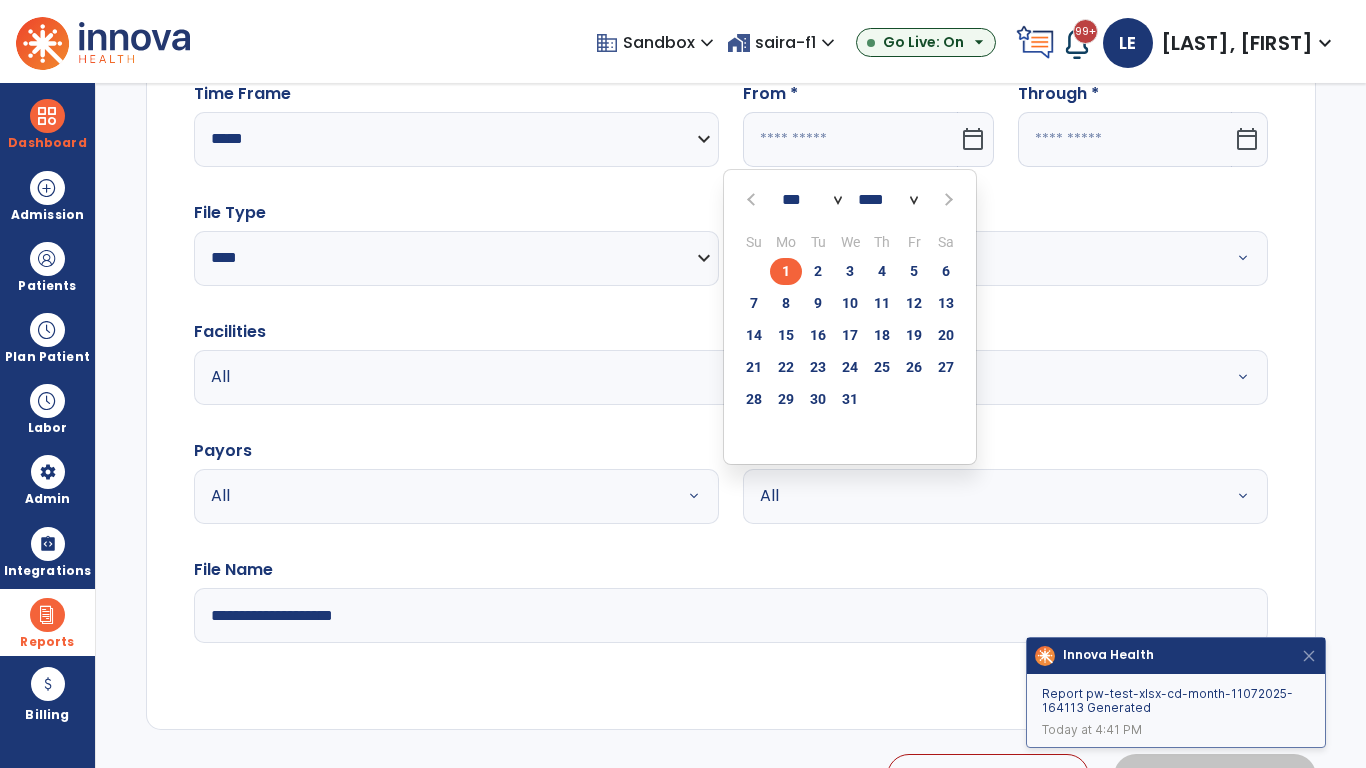 select on "**" 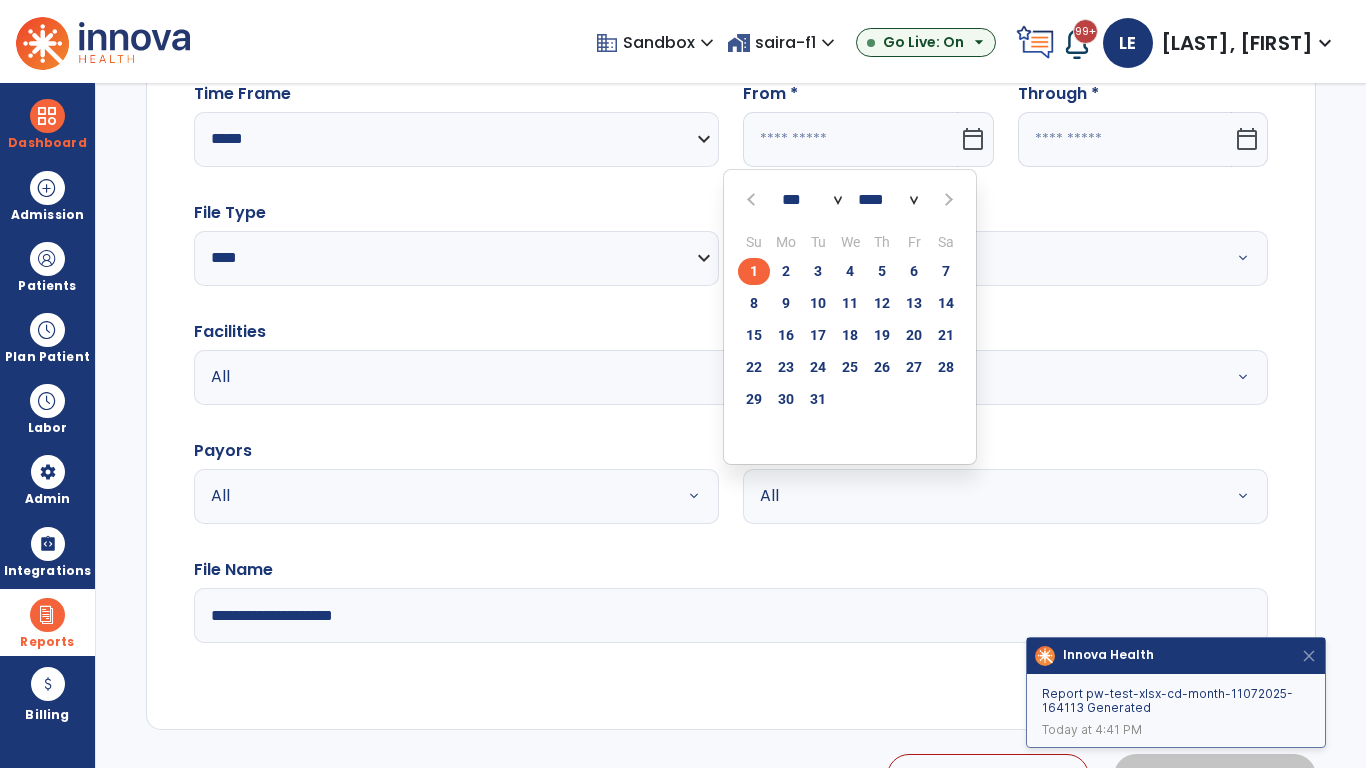click on "1" 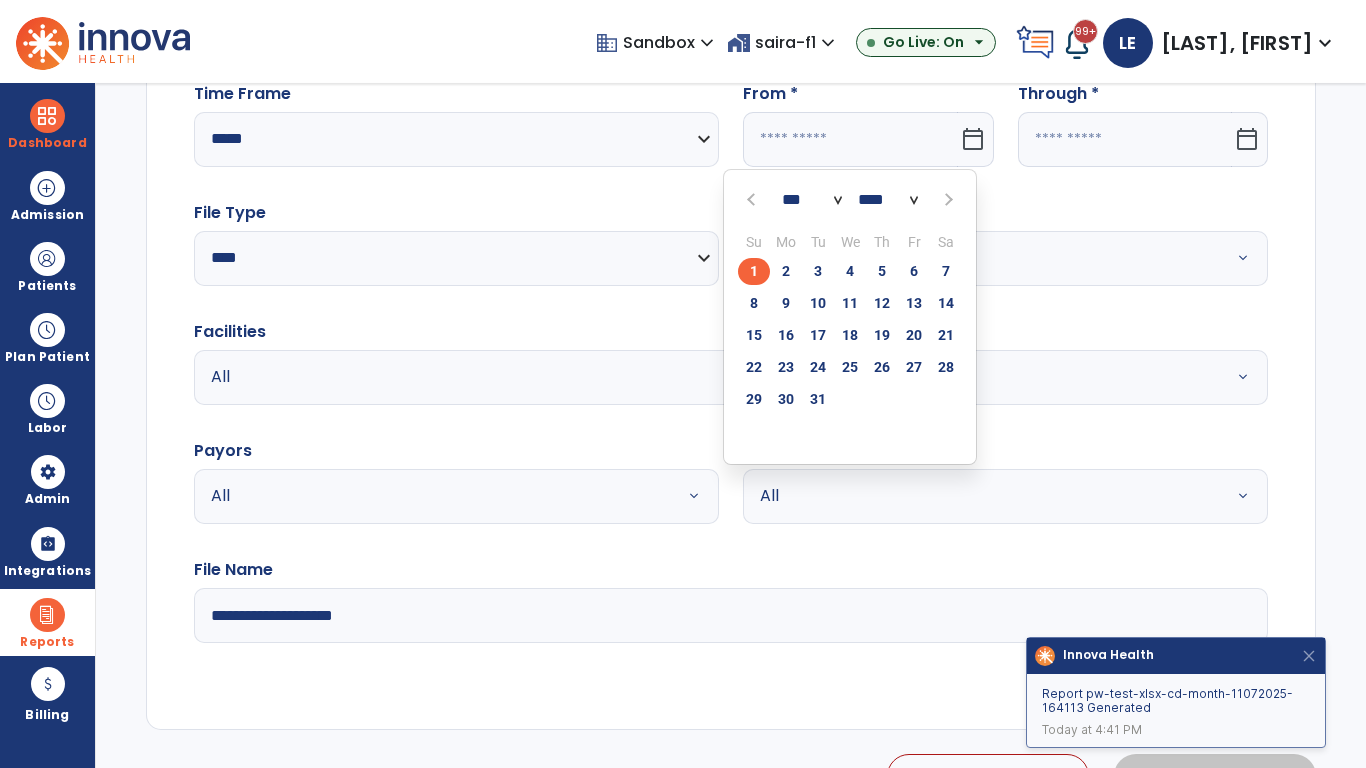 type on "**********" 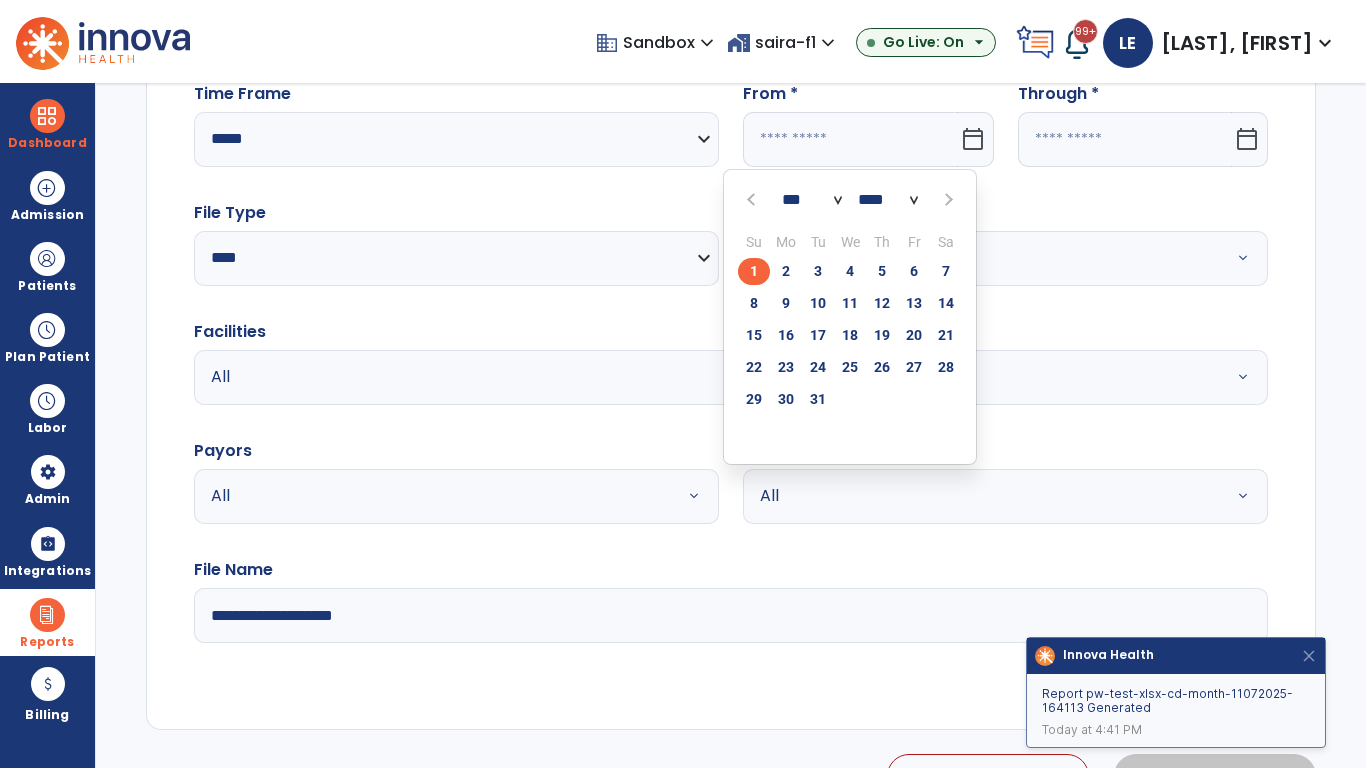 type on "*********" 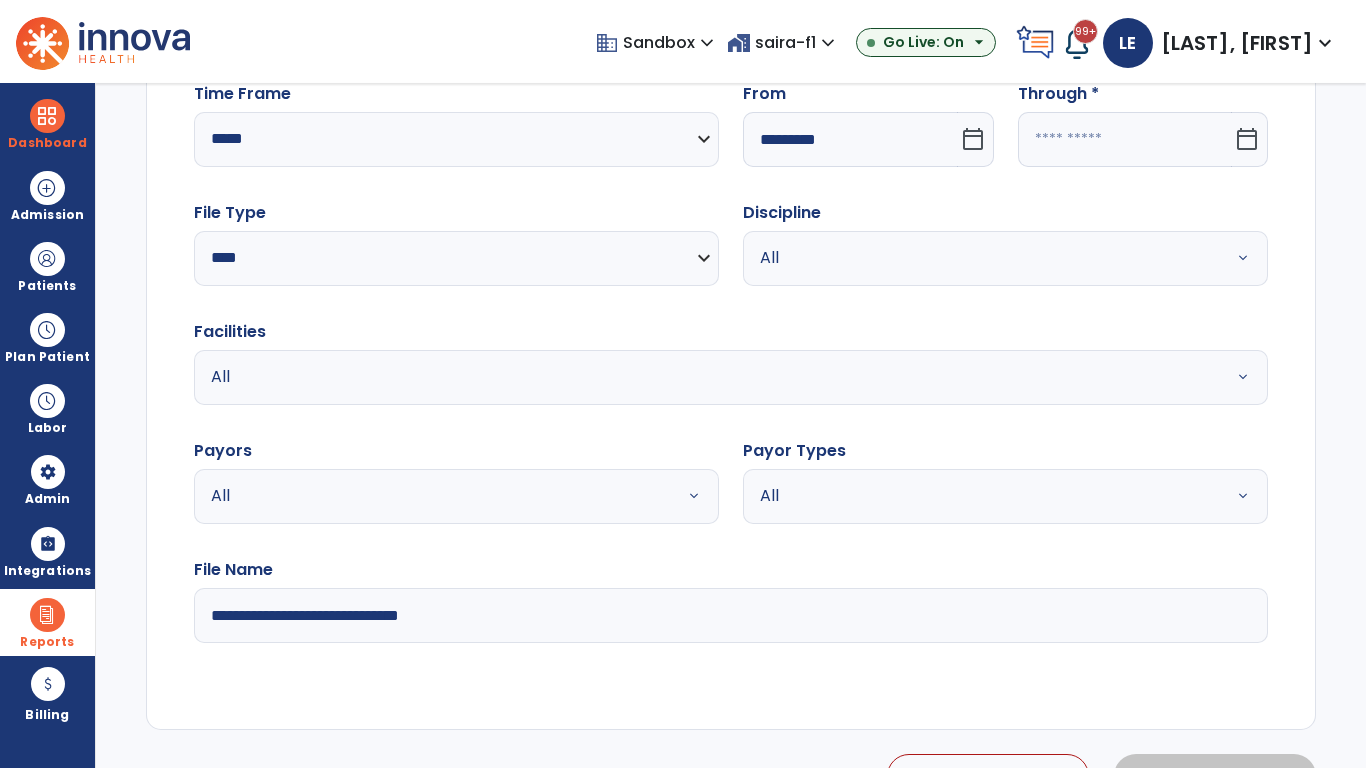 click 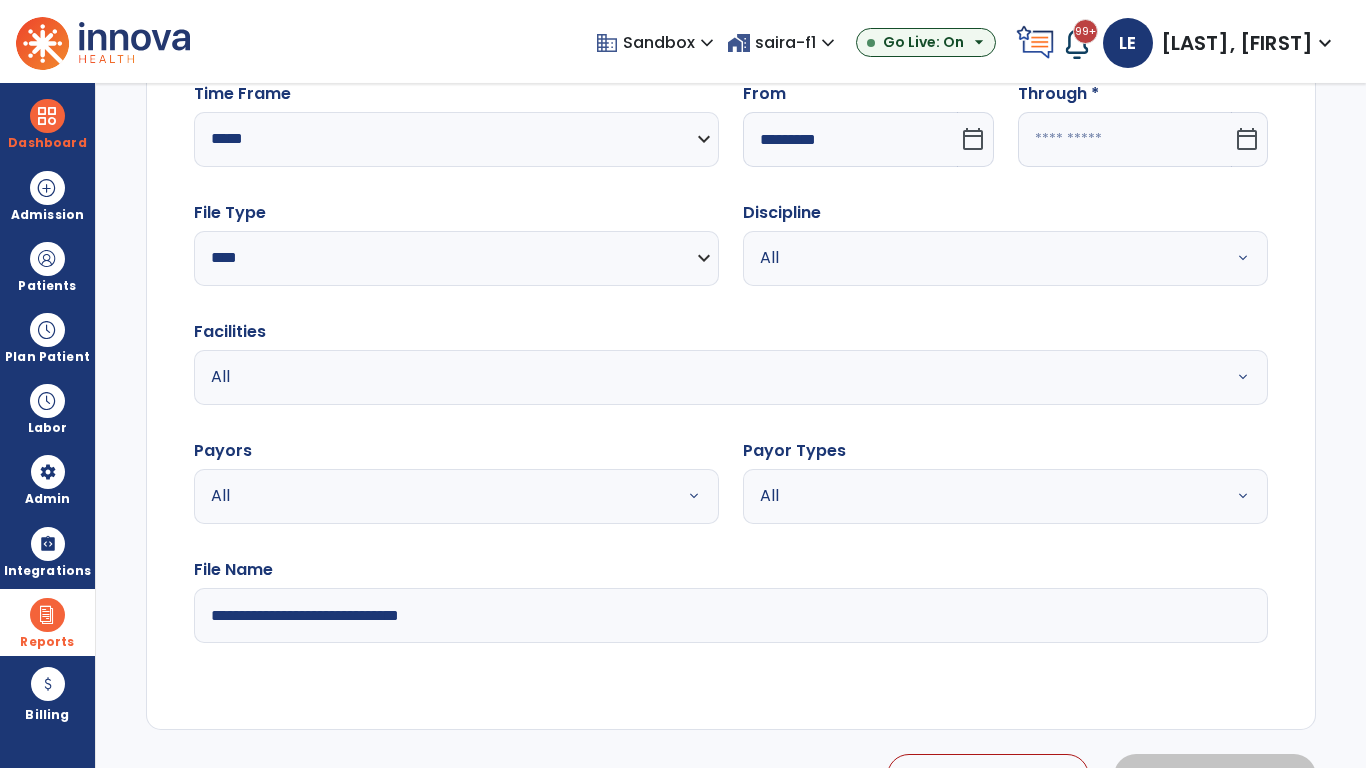select on "*" 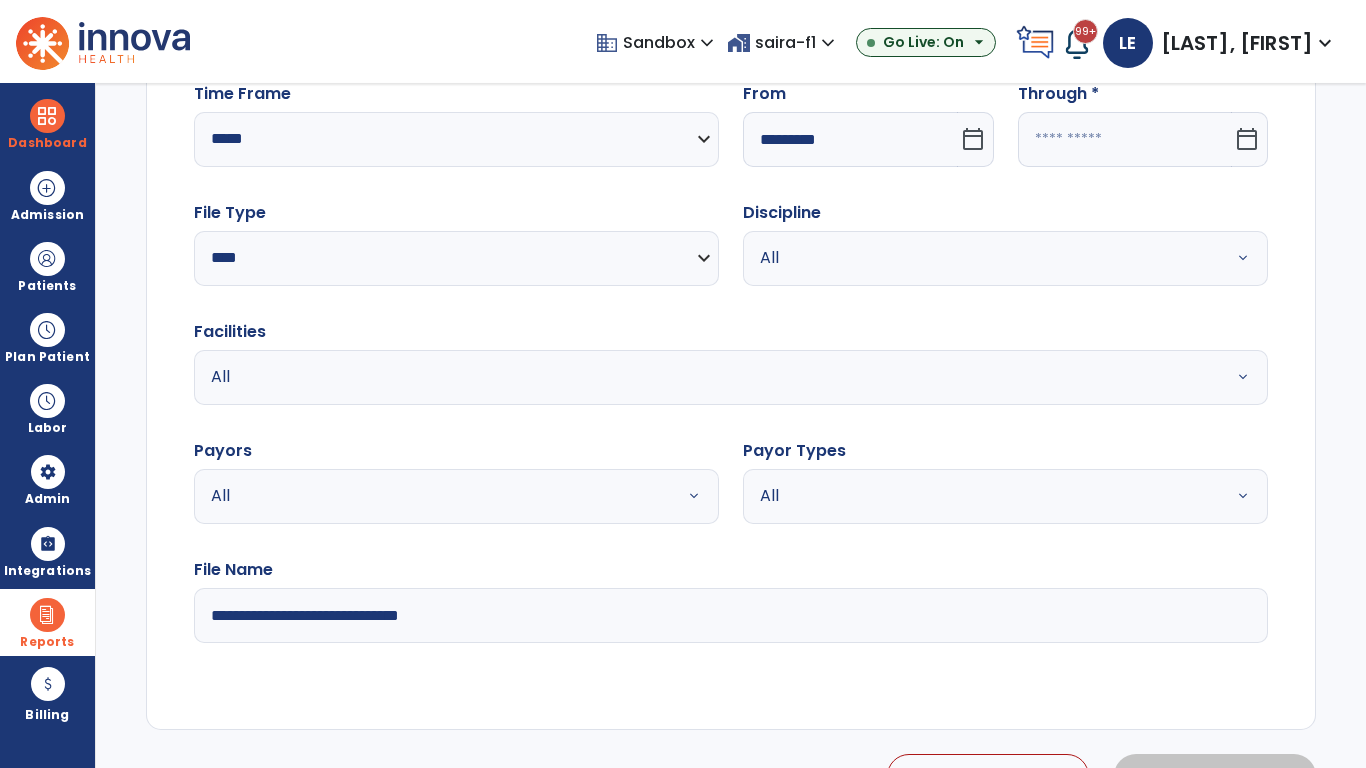 select on "****" 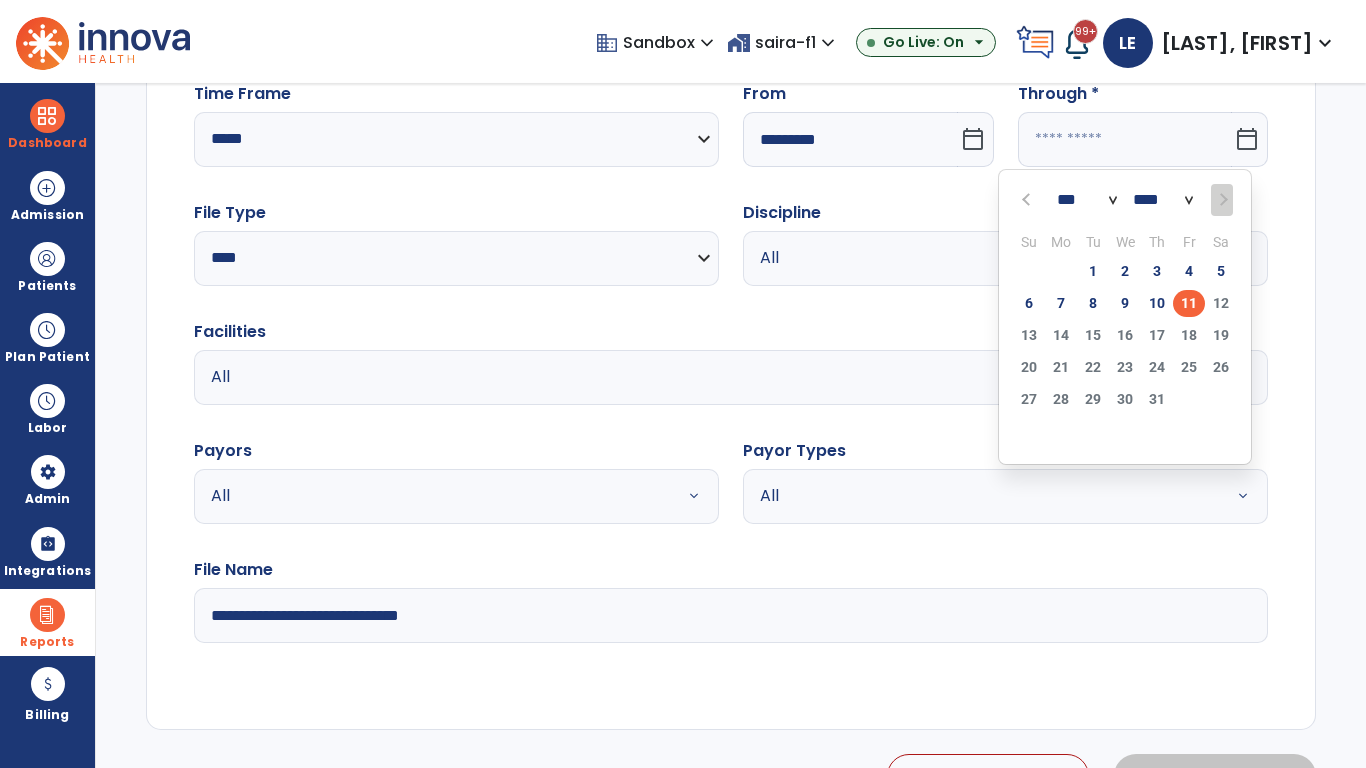 select on "*" 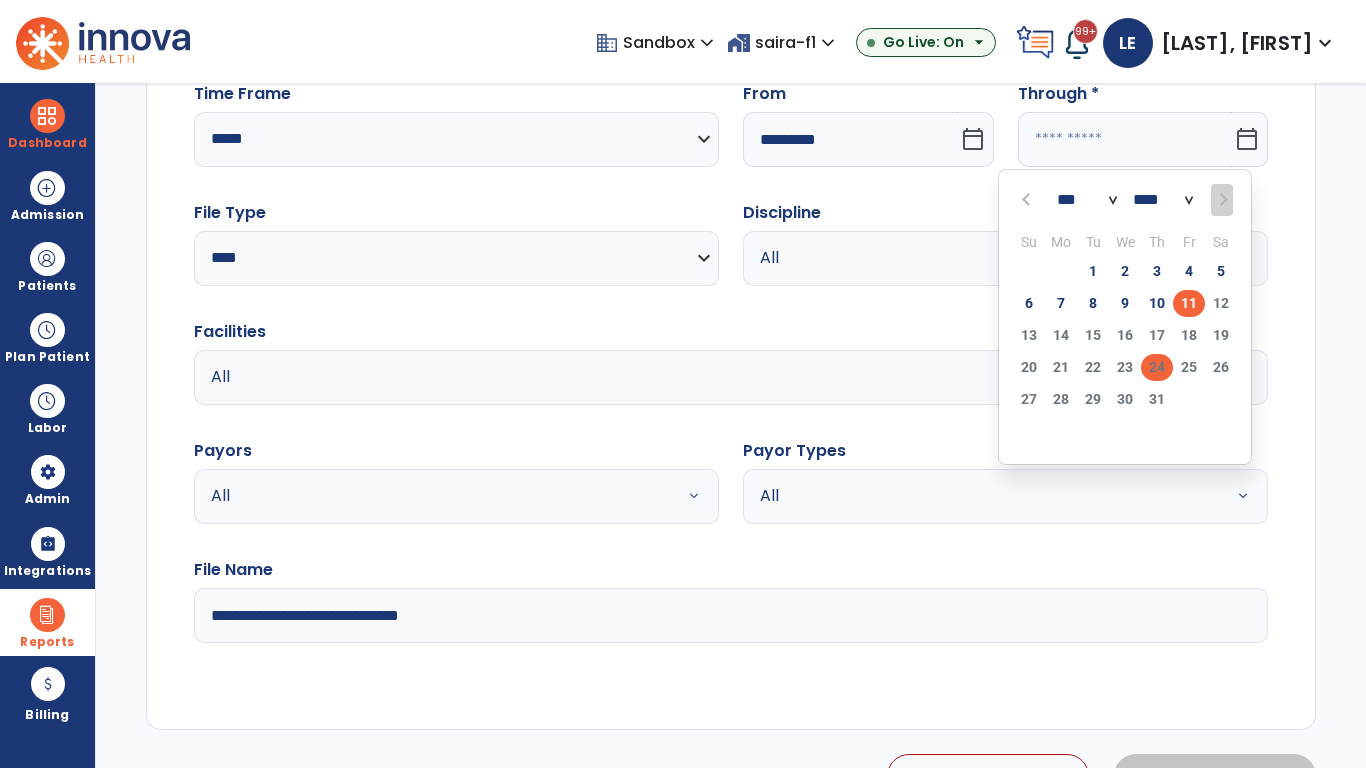 click on "24" 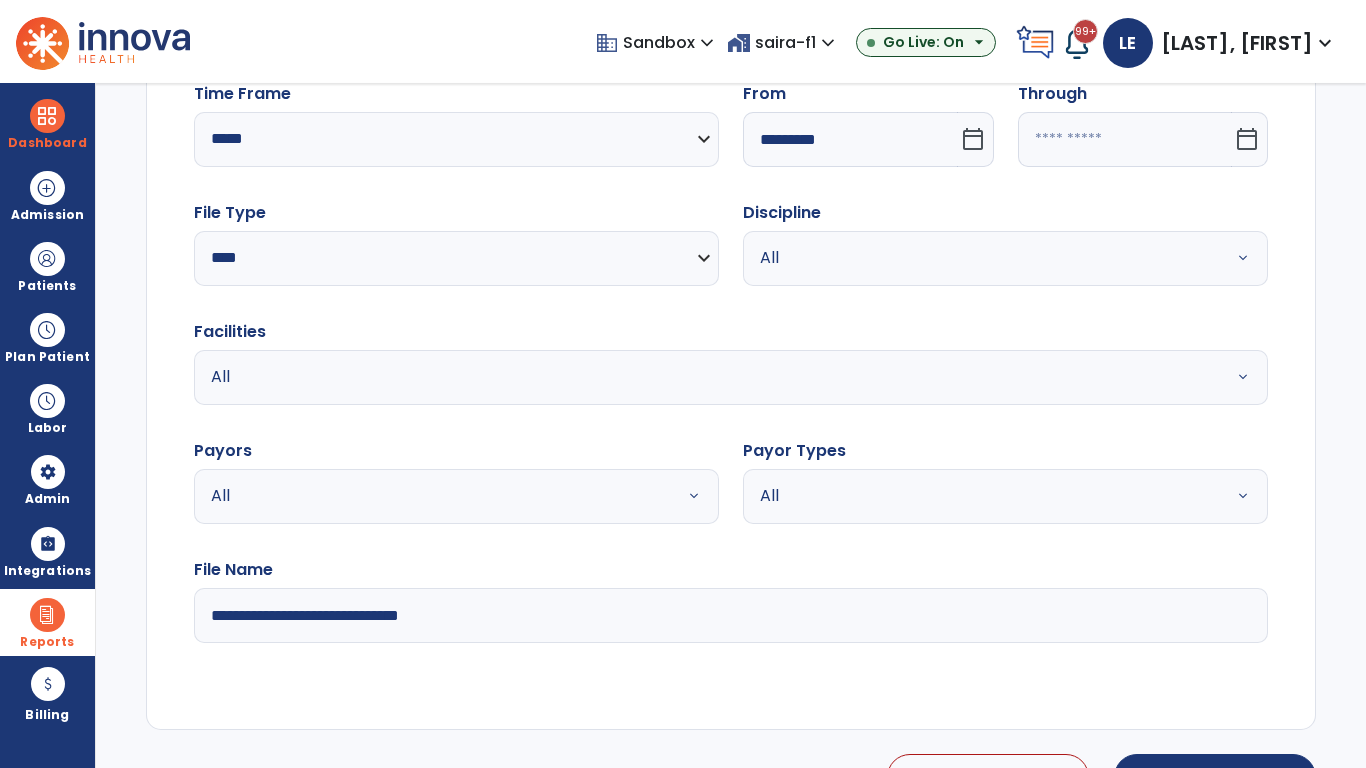 type on "**********" 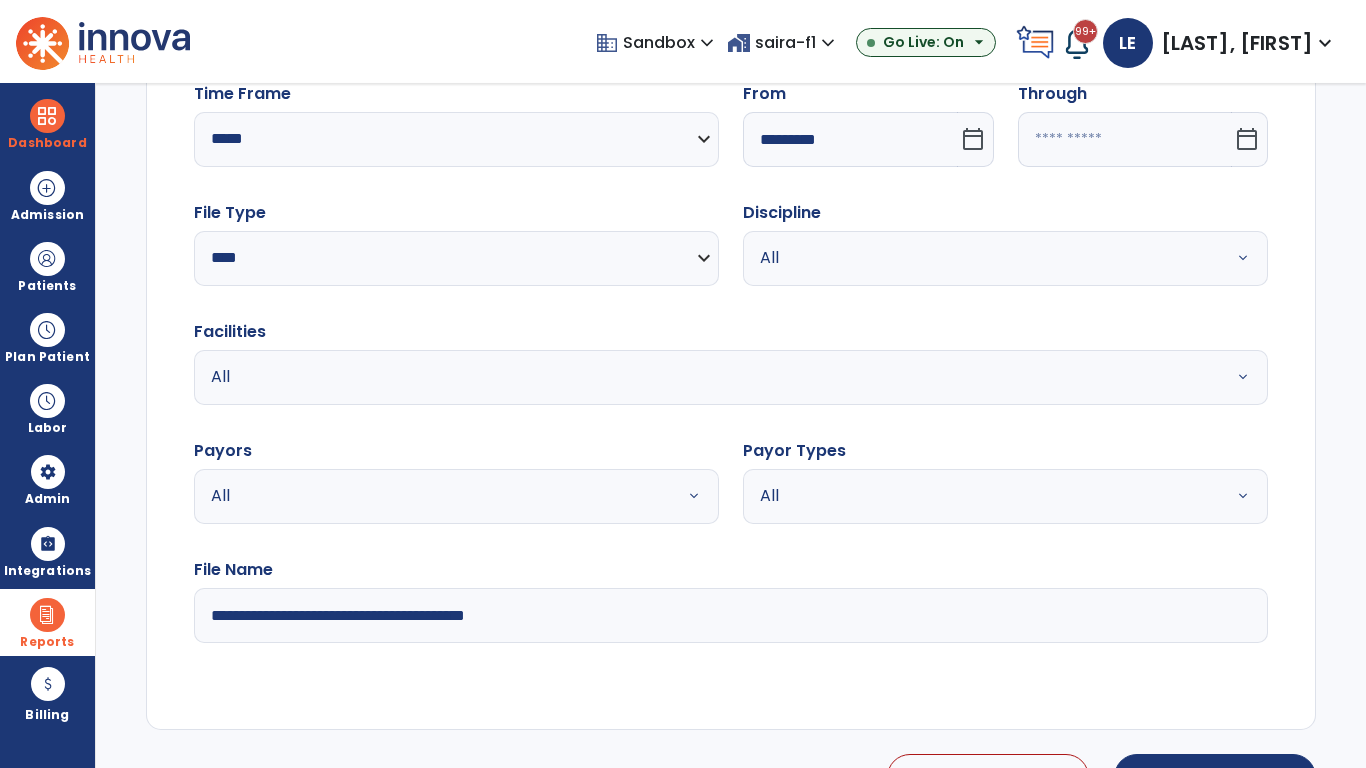 type on "*********" 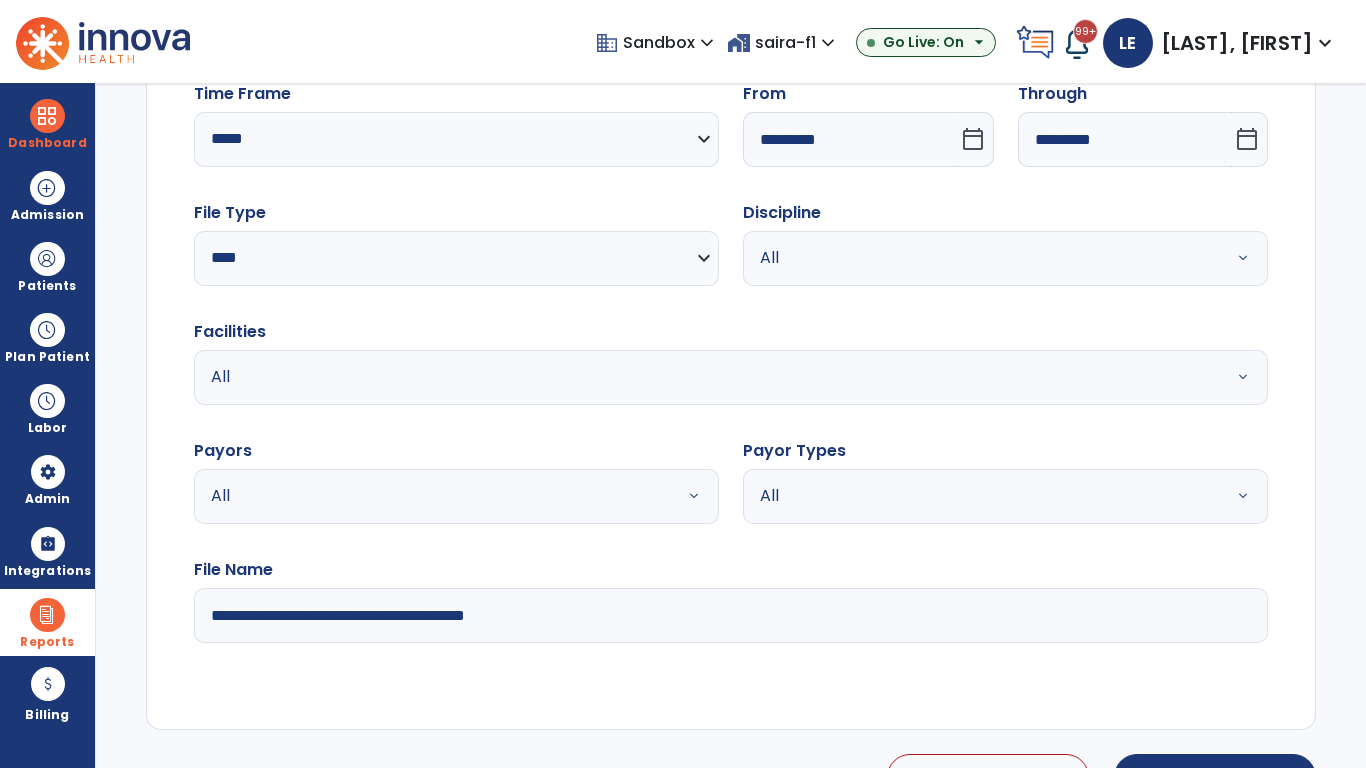click on "All" at bounding box center (981, 258) 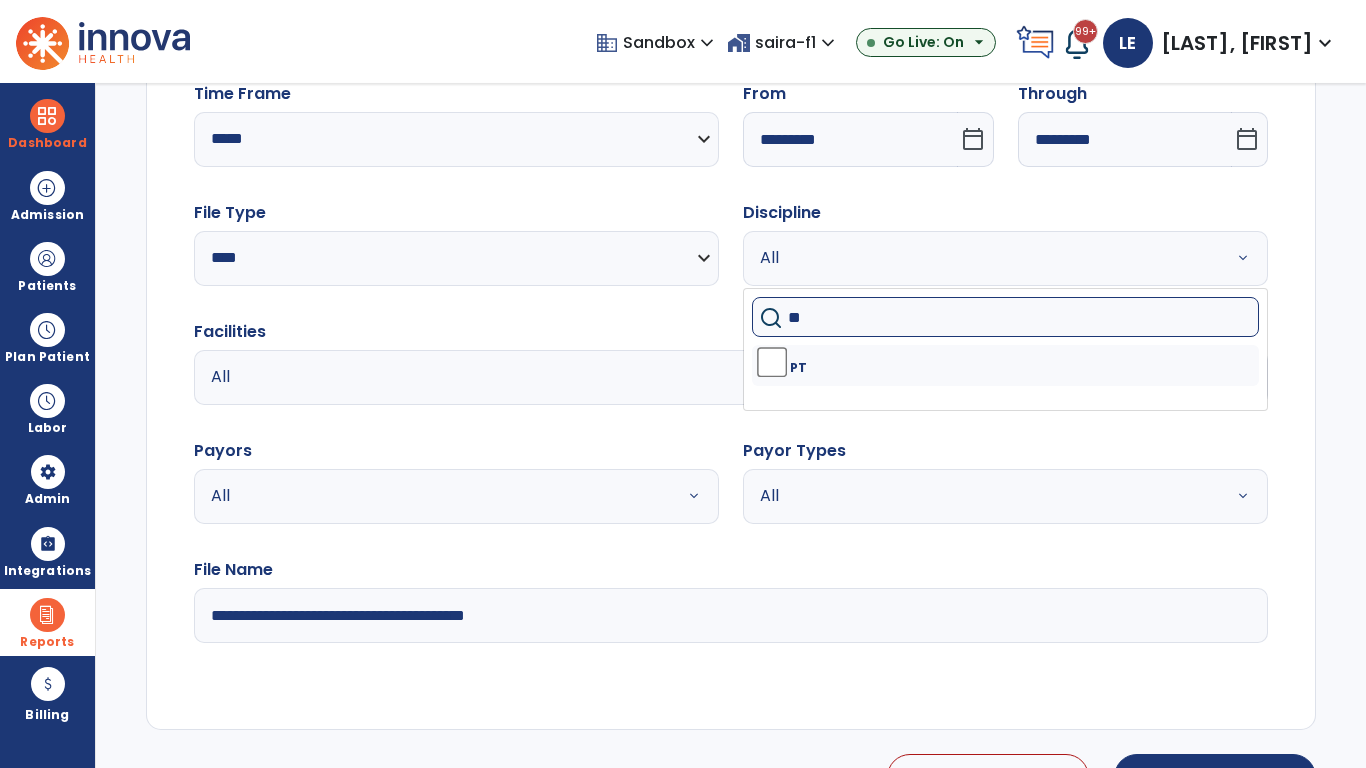 type on "**" 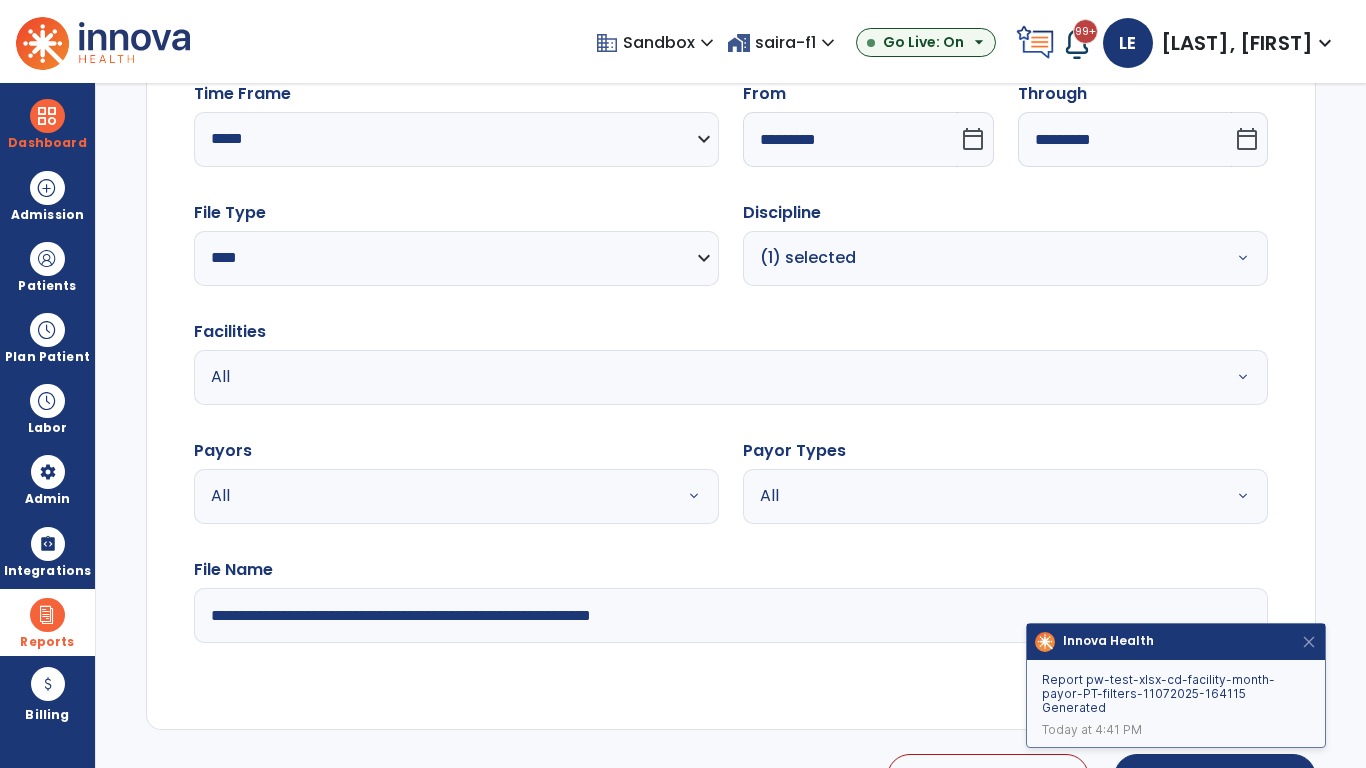 type on "**********" 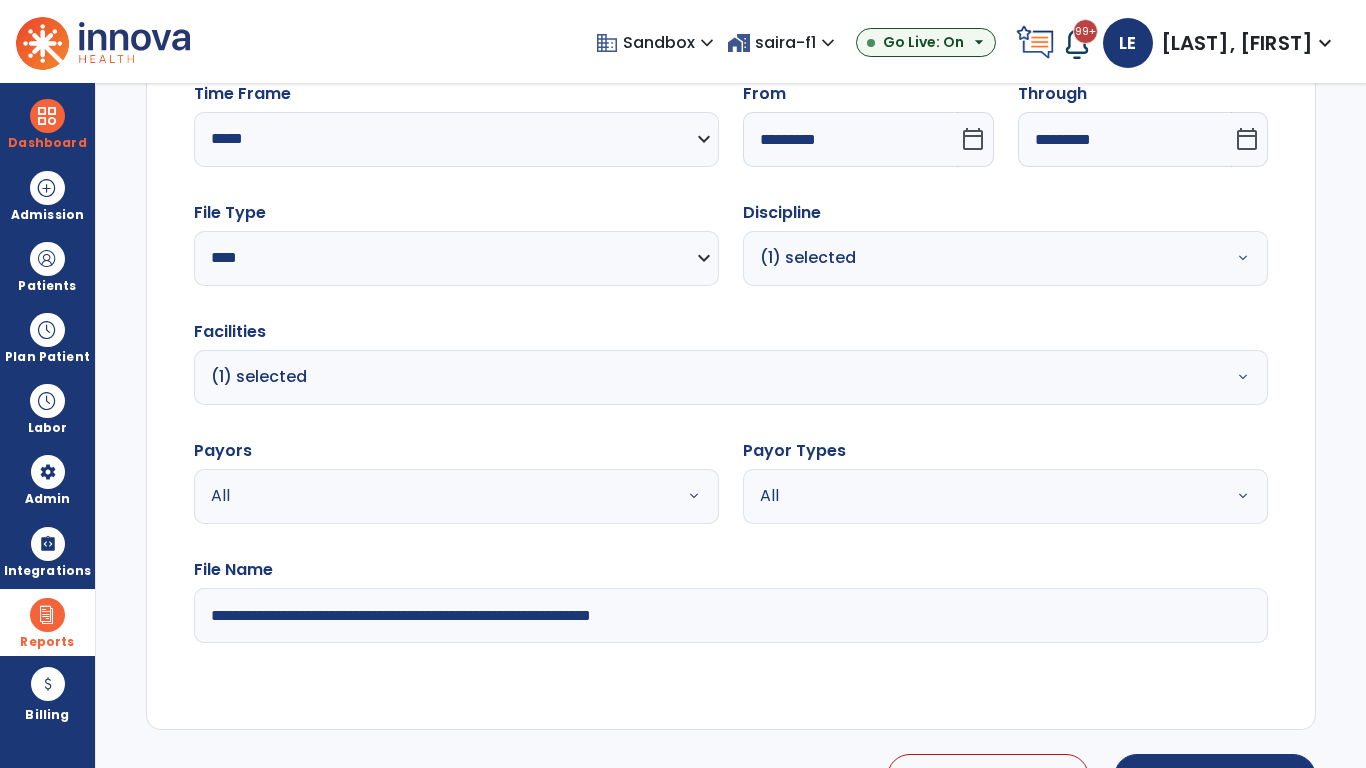 click on "All" at bounding box center [432, 496] 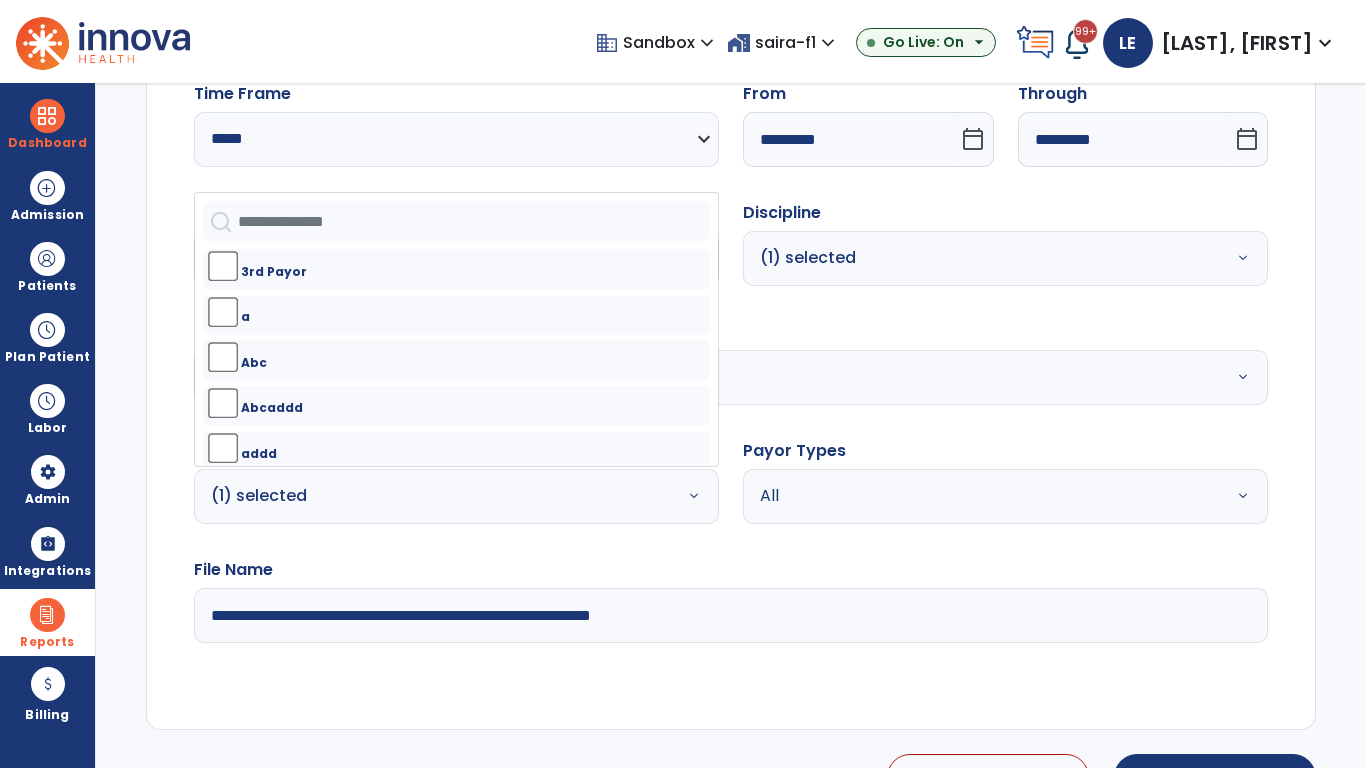click on "All" at bounding box center (981, 496) 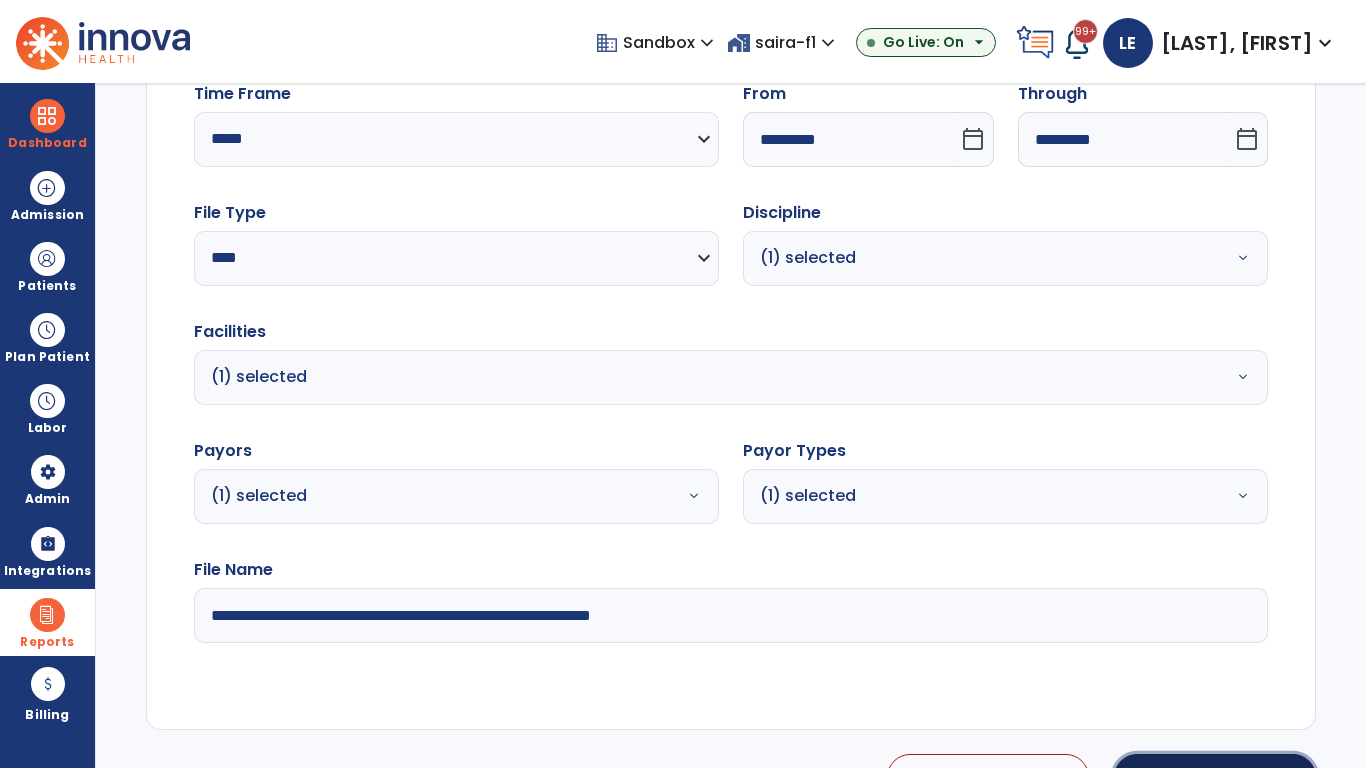 click on "Generate Report" 